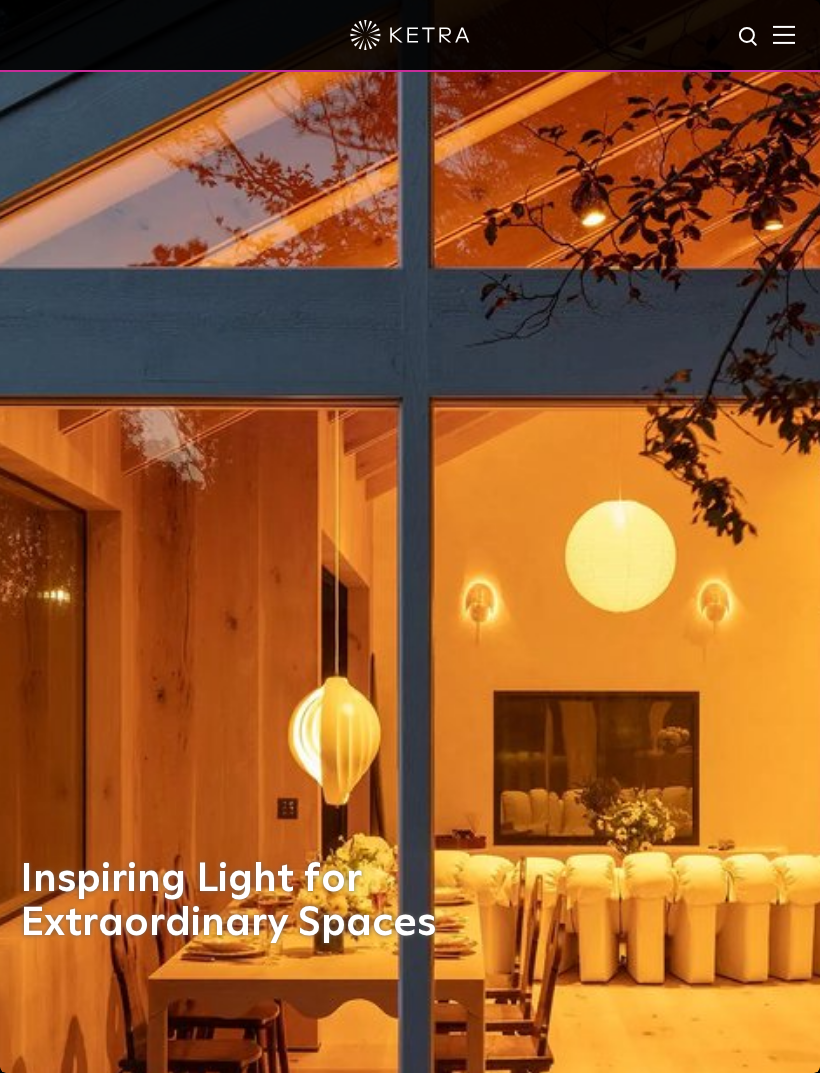 scroll, scrollTop: 0, scrollLeft: 0, axis: both 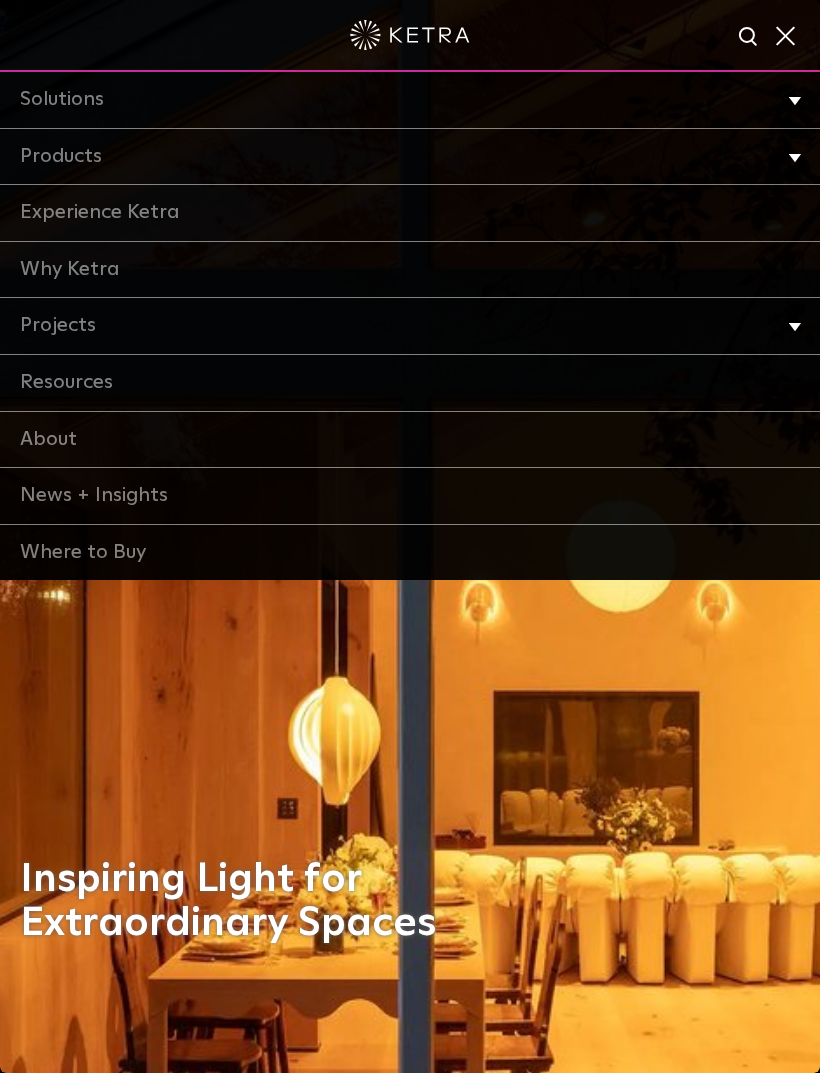 click on "Products" at bounding box center (410, 157) 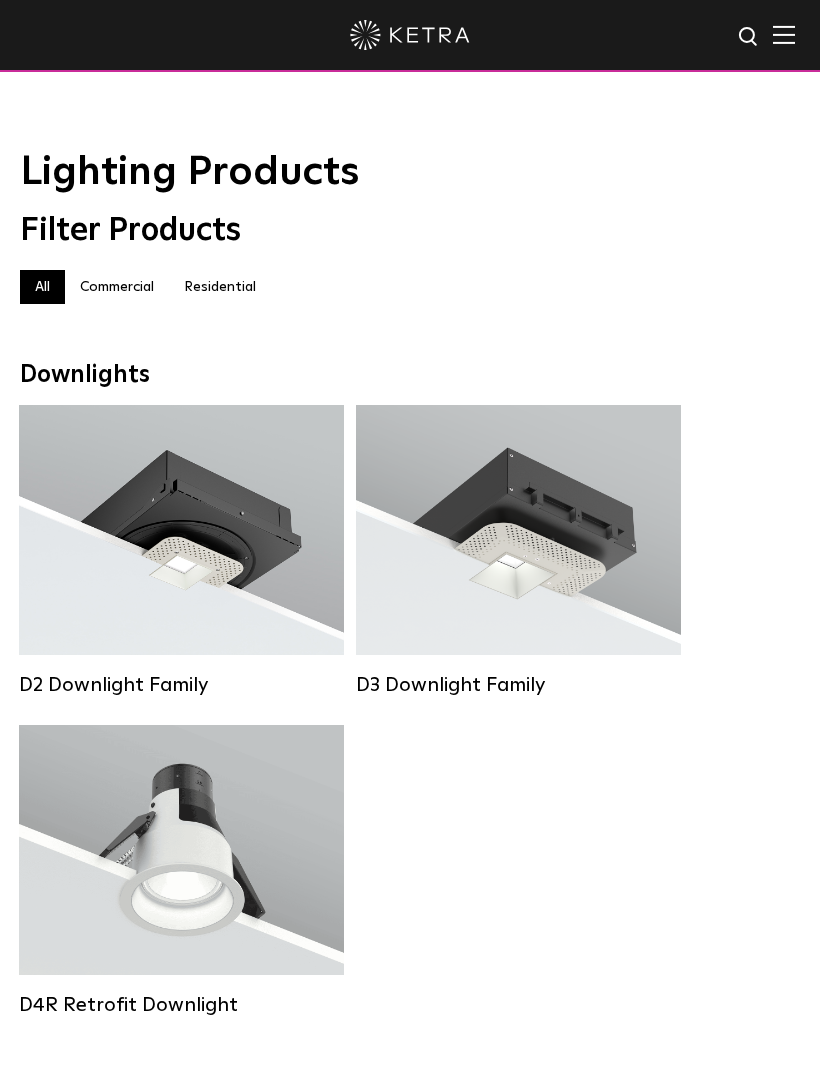 scroll, scrollTop: 0, scrollLeft: 0, axis: both 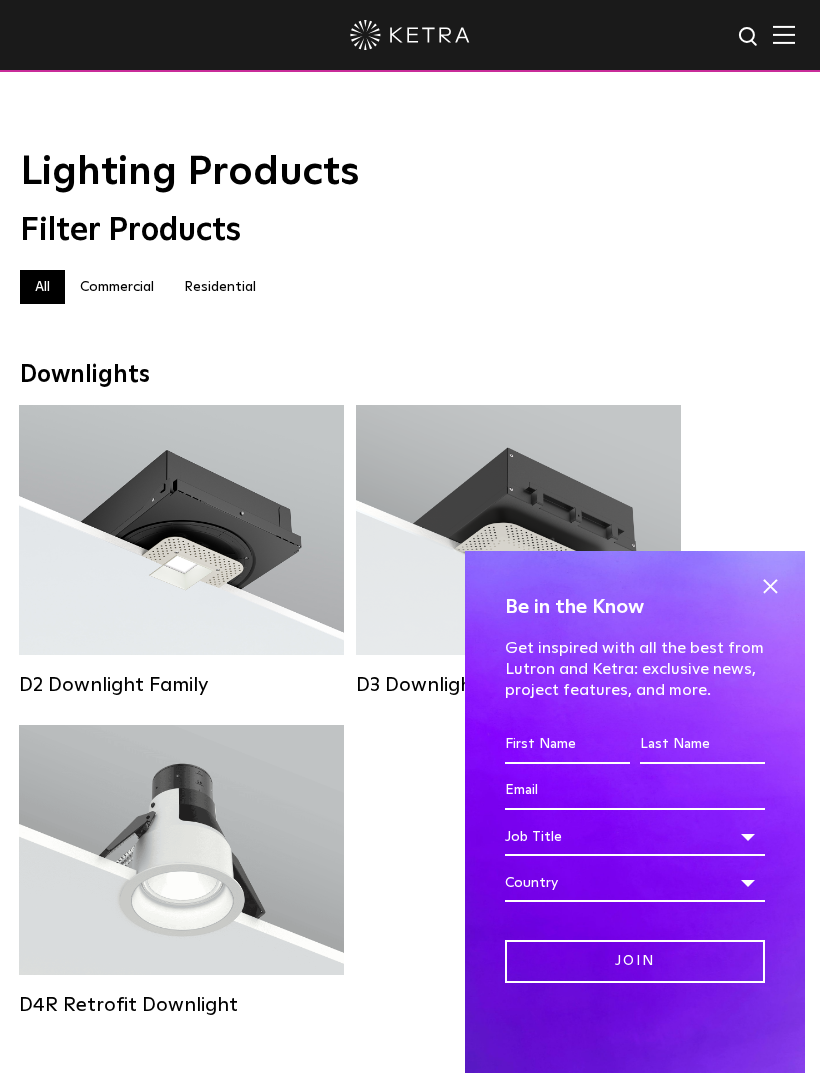 click at bounding box center [770, 586] 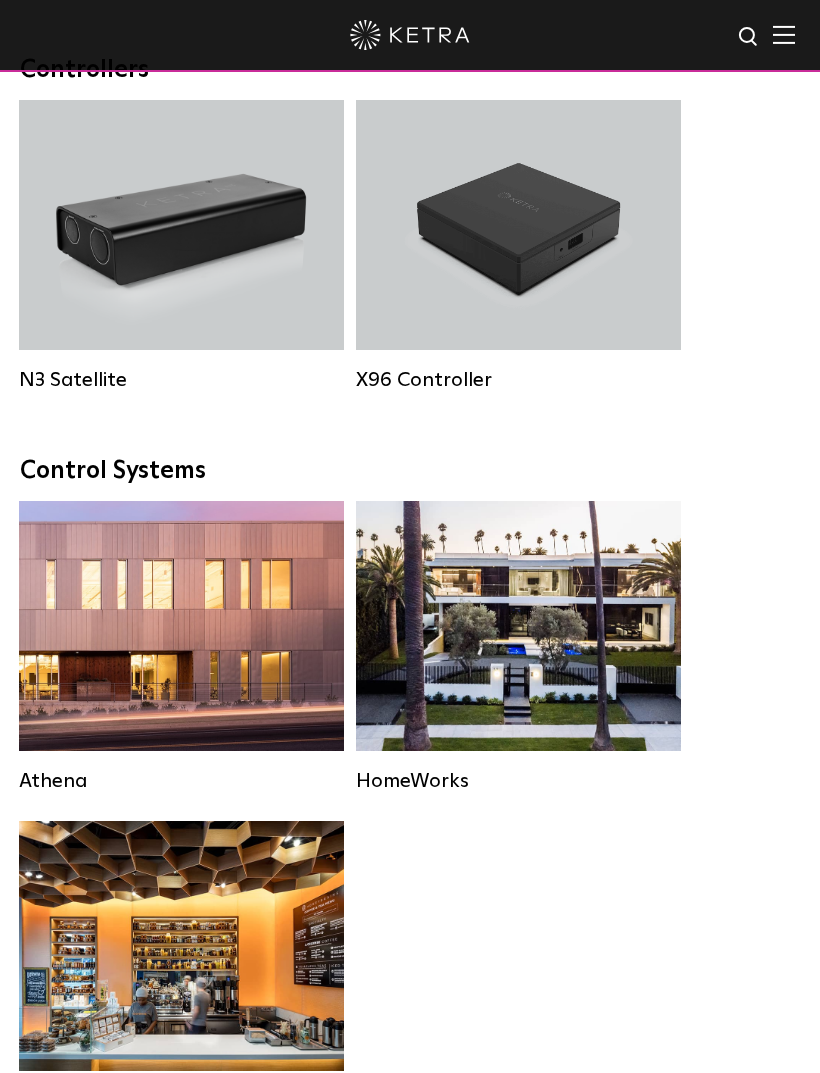 scroll, scrollTop: 3175, scrollLeft: 0, axis: vertical 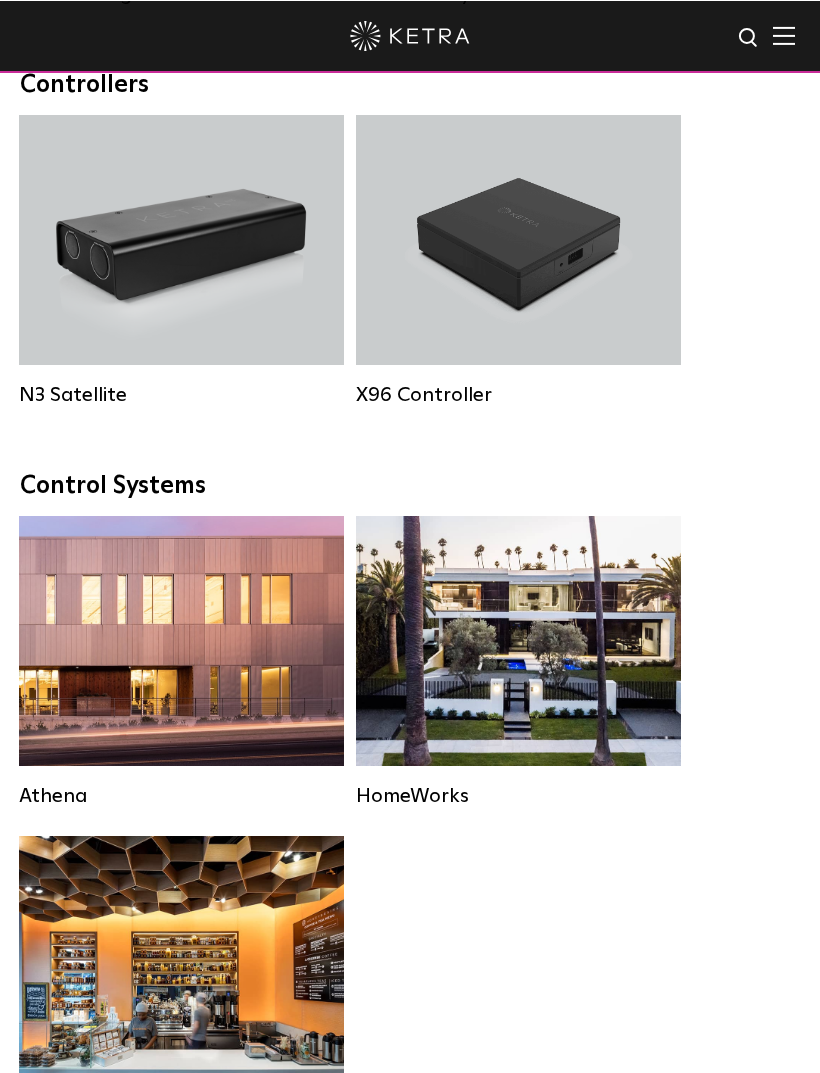 click on "Residential Solution" at bounding box center (518, 640) 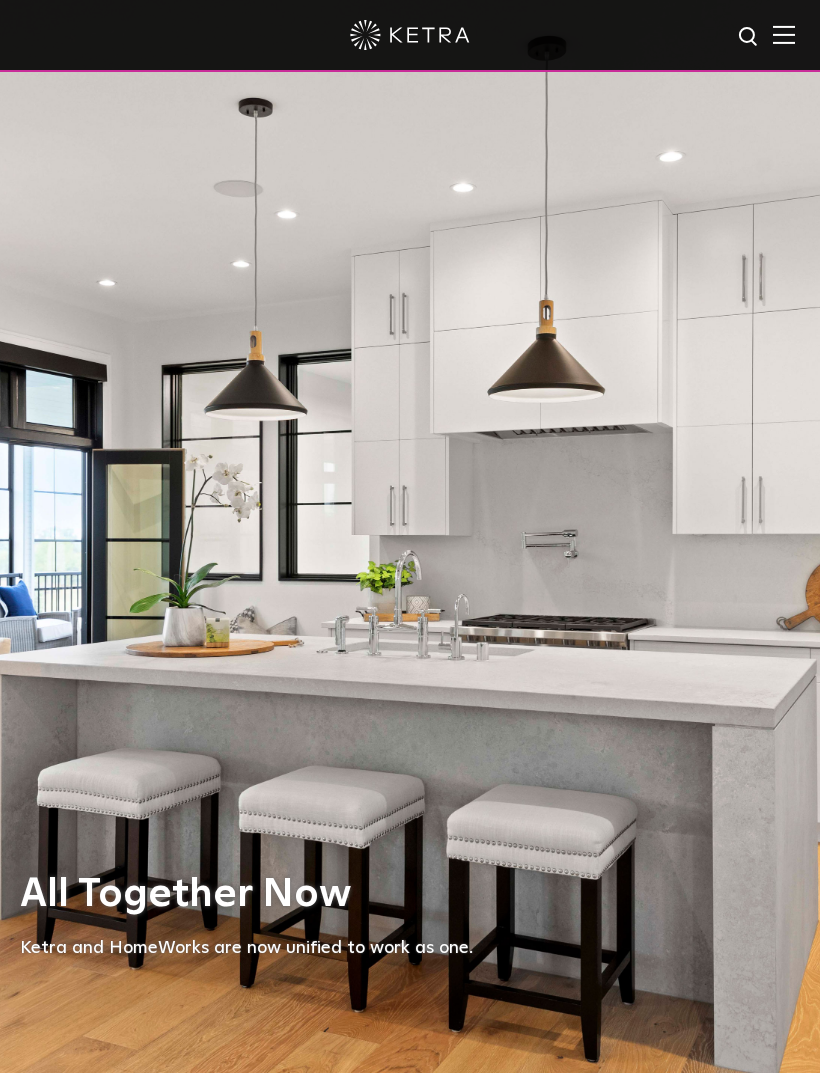 scroll, scrollTop: 0, scrollLeft: 0, axis: both 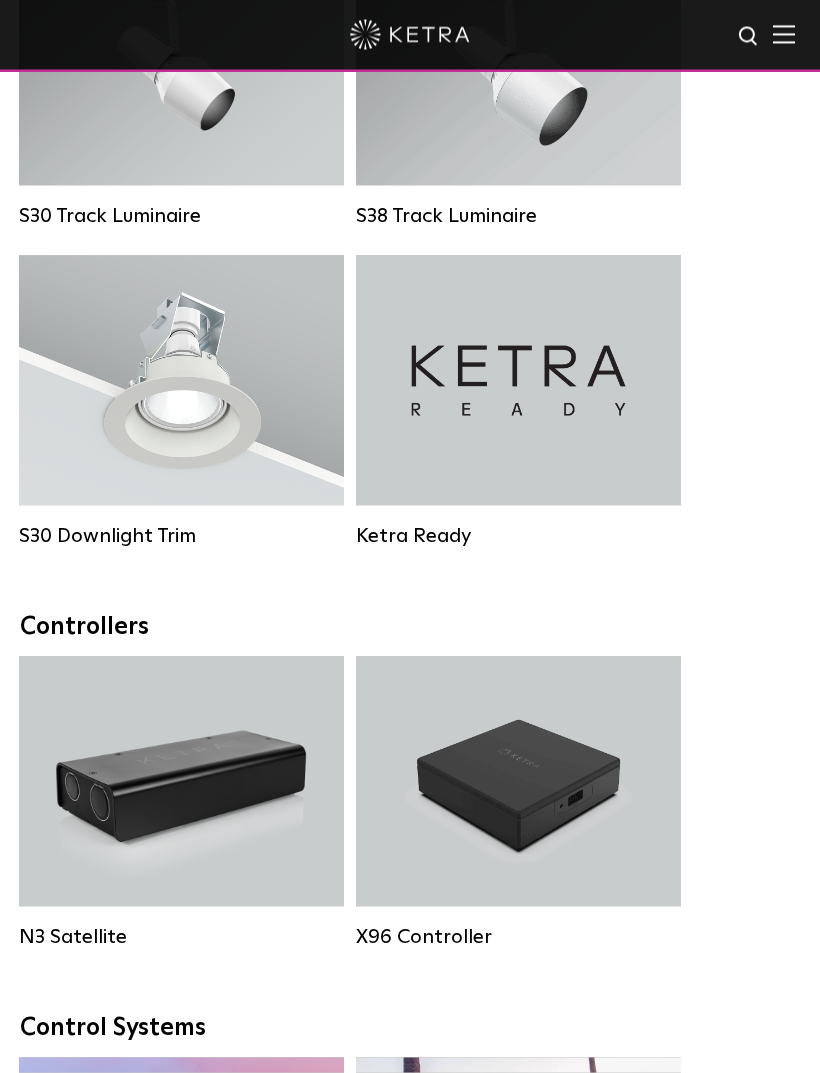 click on "X96 Controller" at bounding box center [518, 782] 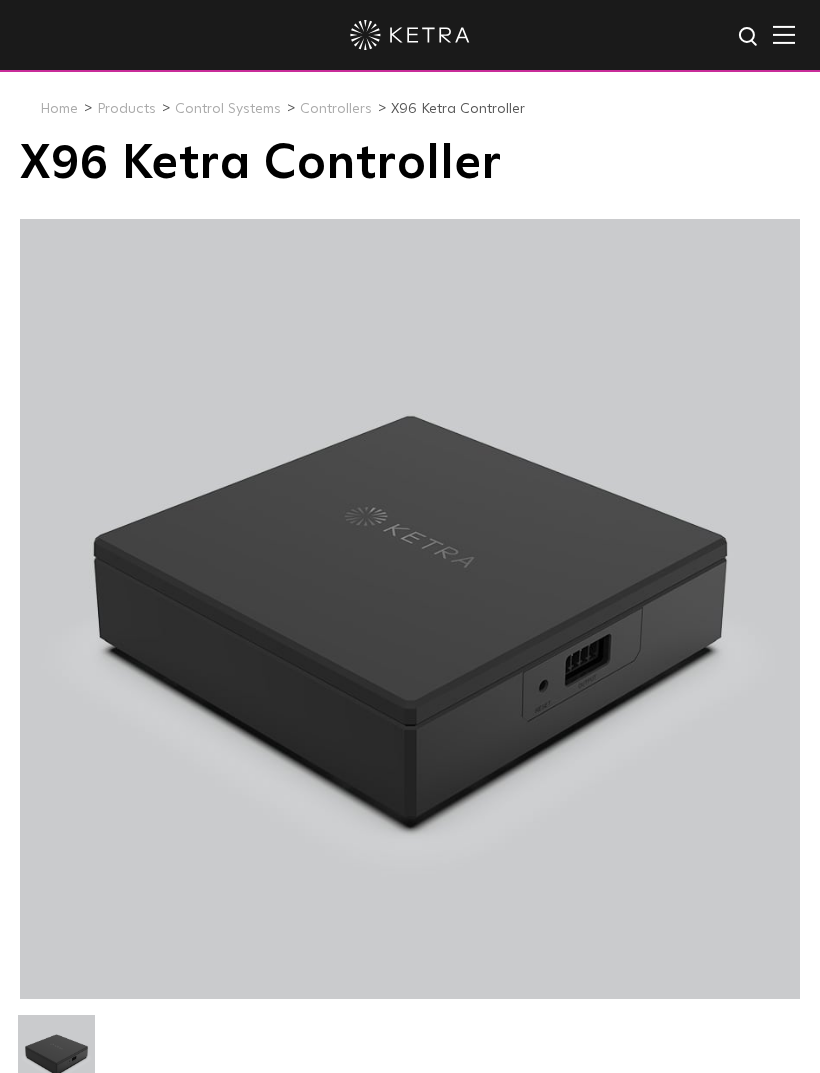 scroll, scrollTop: 0, scrollLeft: 0, axis: both 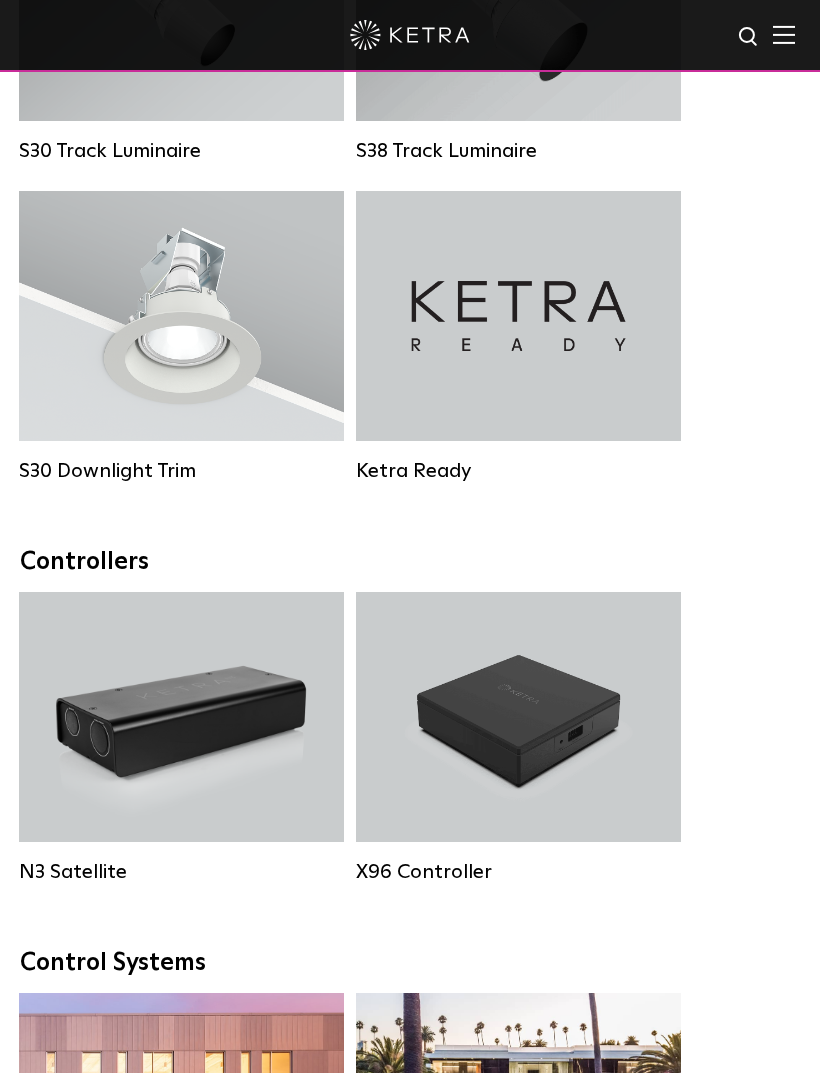 click on "N3 Satellite" at bounding box center (181, 717) 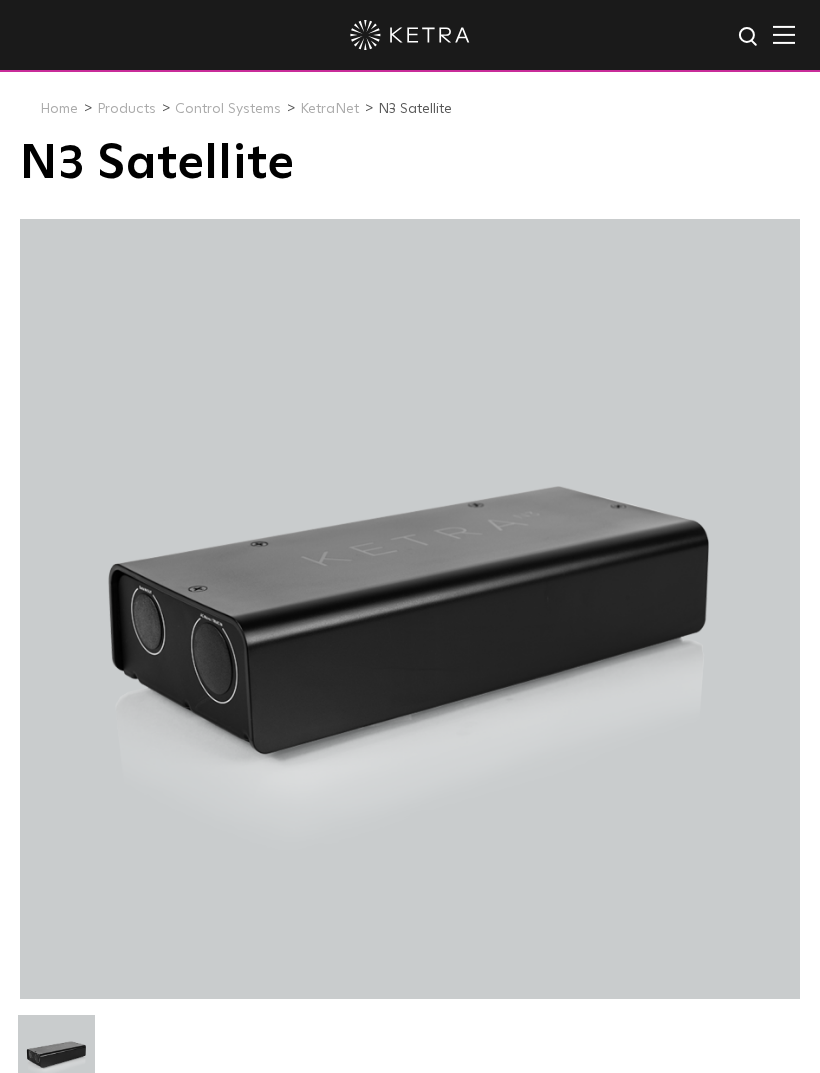 scroll, scrollTop: 0, scrollLeft: 0, axis: both 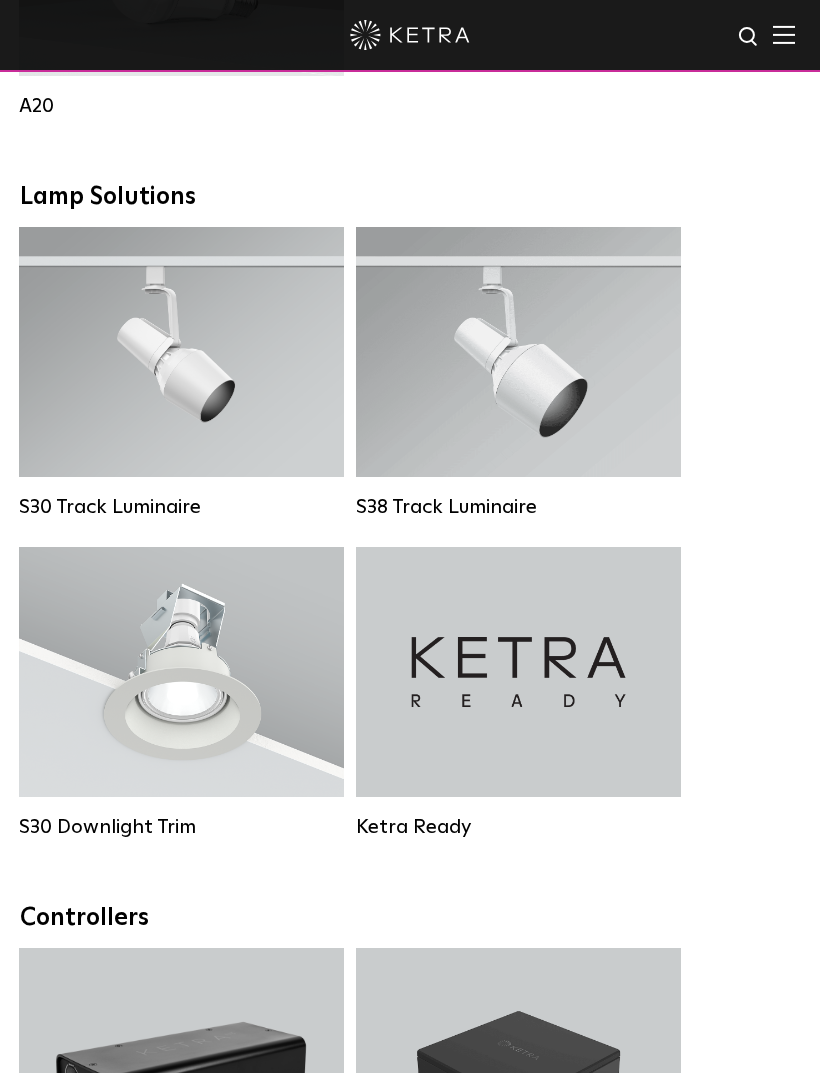 click on "Ketra Ready" at bounding box center (518, 672) 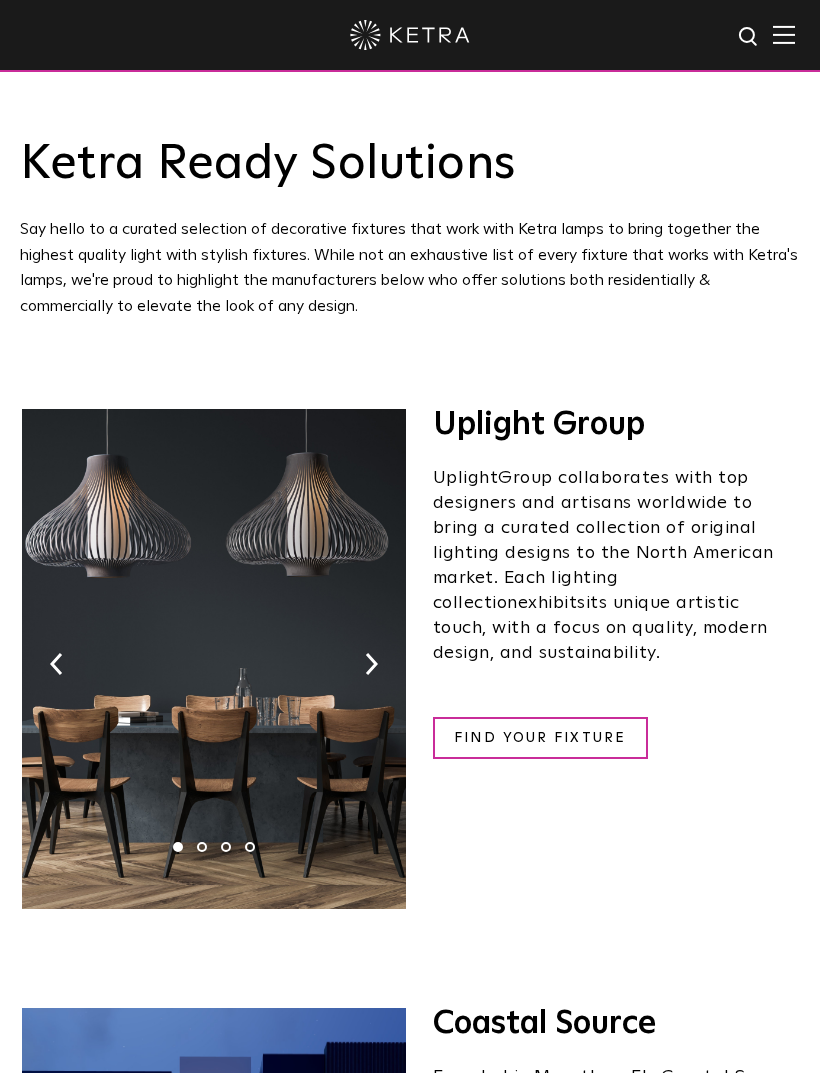 scroll, scrollTop: 0, scrollLeft: 0, axis: both 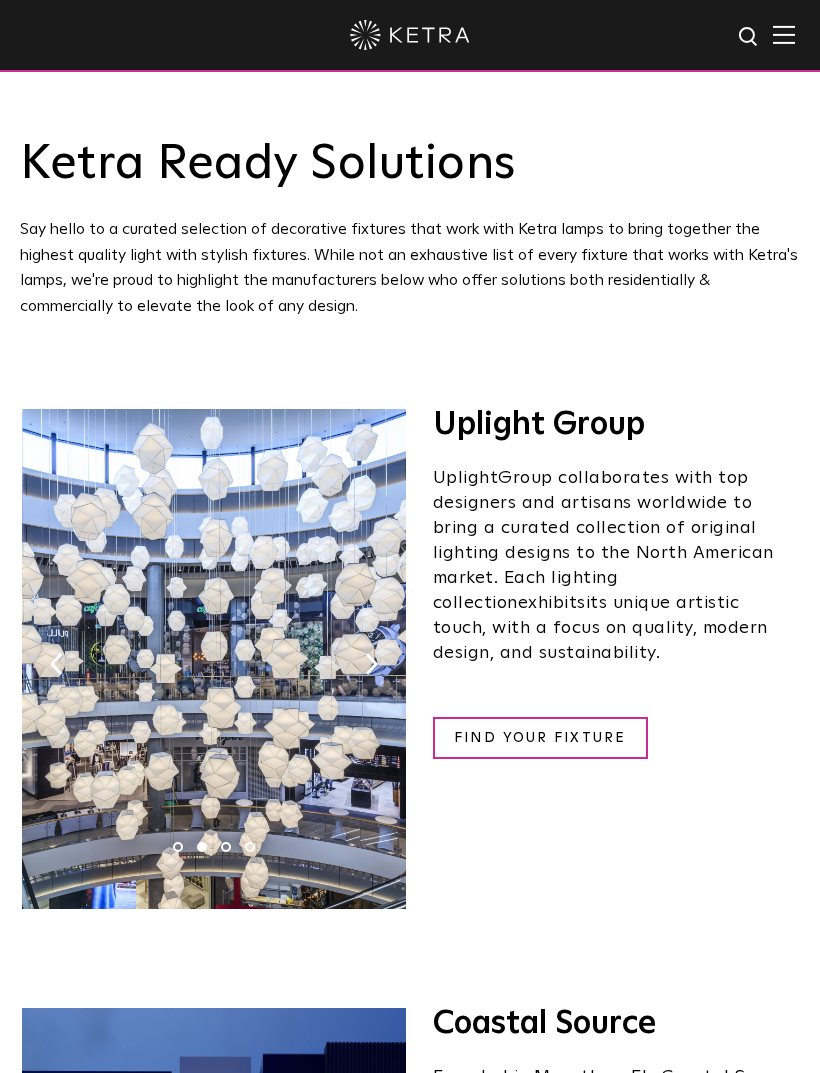 click at bounding box center (214, 659) 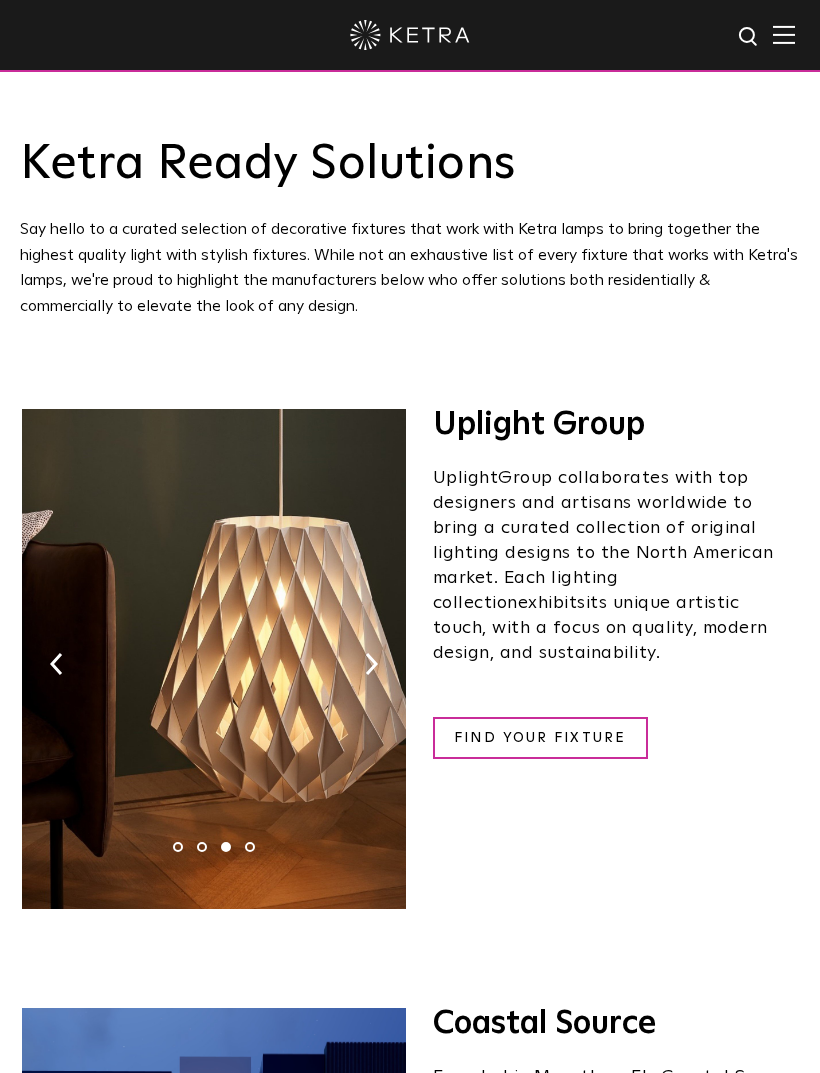 click at bounding box center (214, 659) 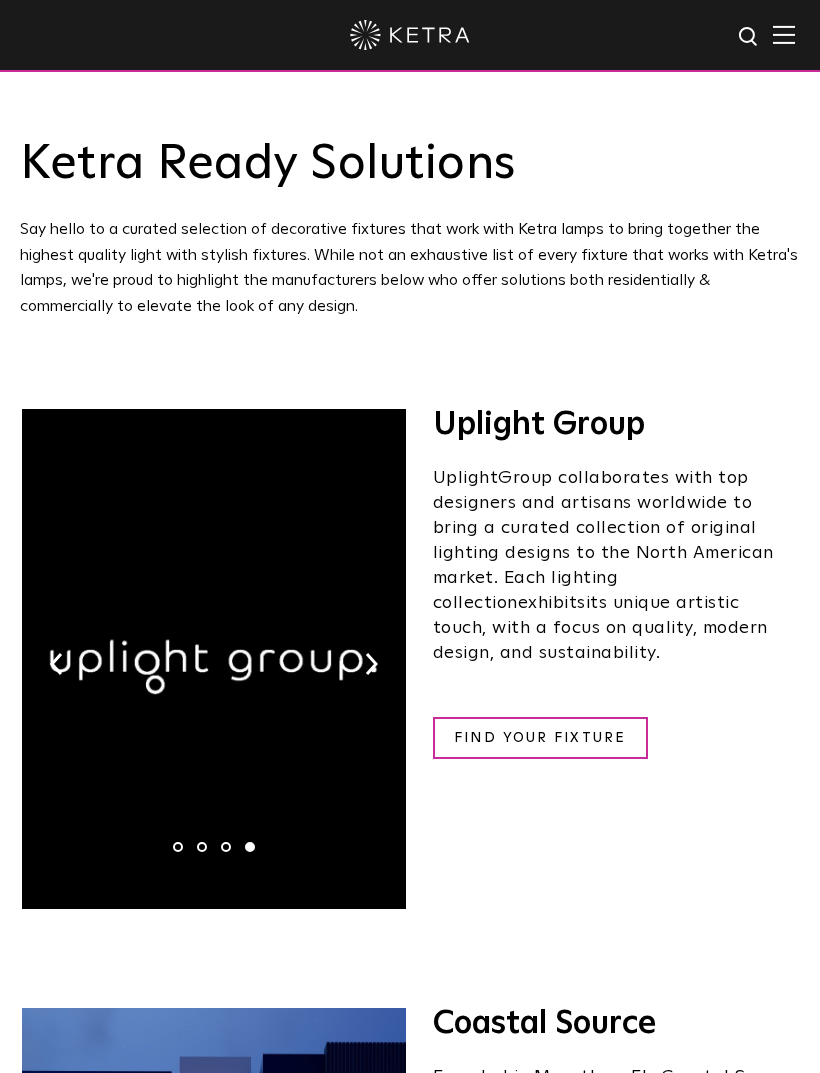 click at bounding box center [56, 664] 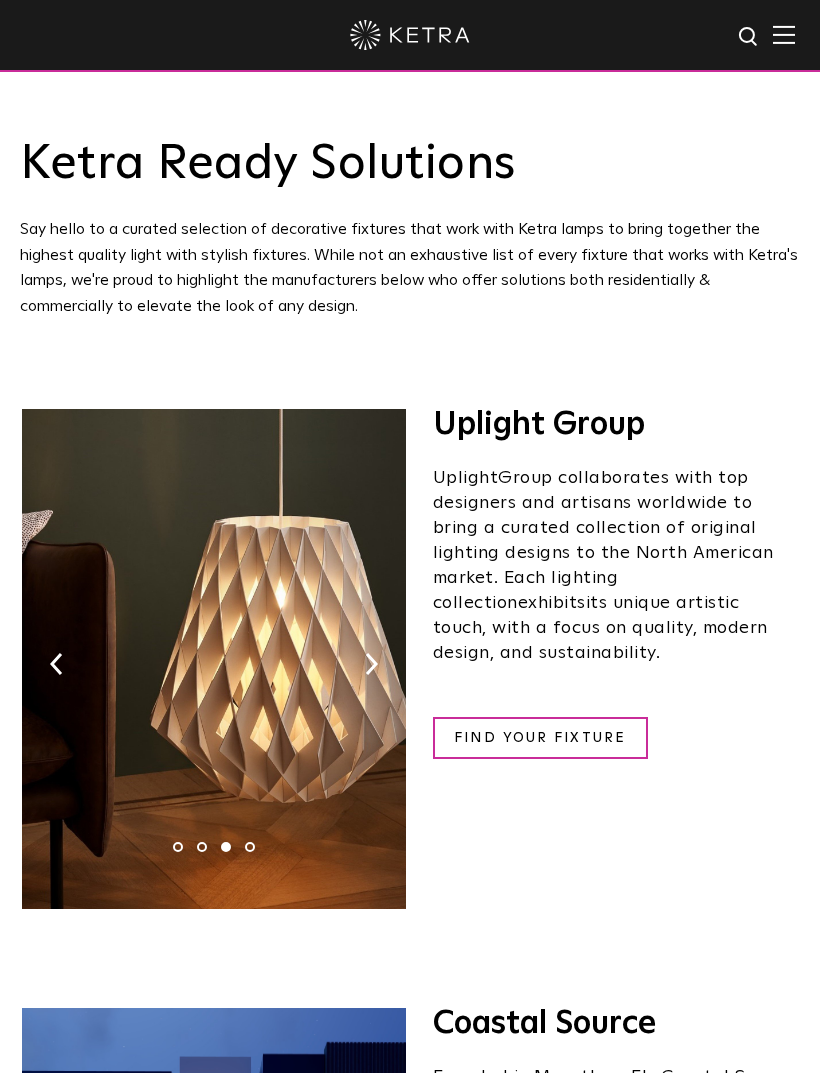 click at bounding box center (56, 664) 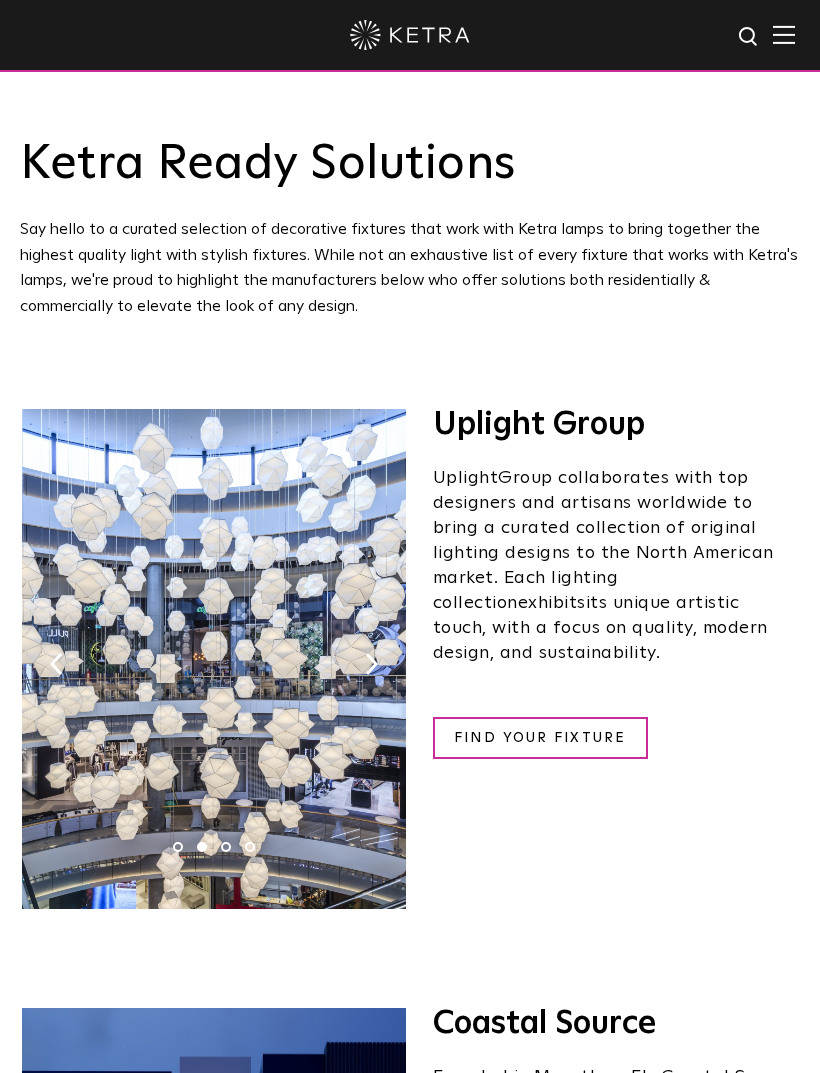 click at bounding box center [214, 659] 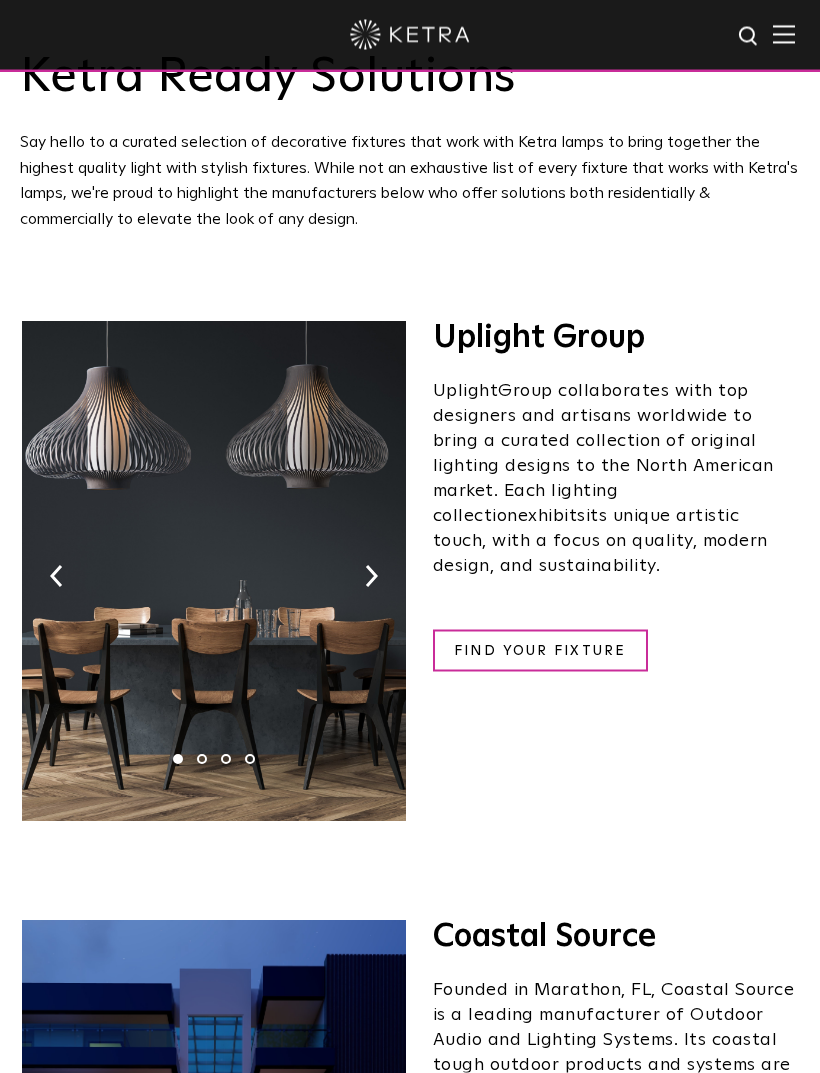 scroll, scrollTop: 0, scrollLeft: 0, axis: both 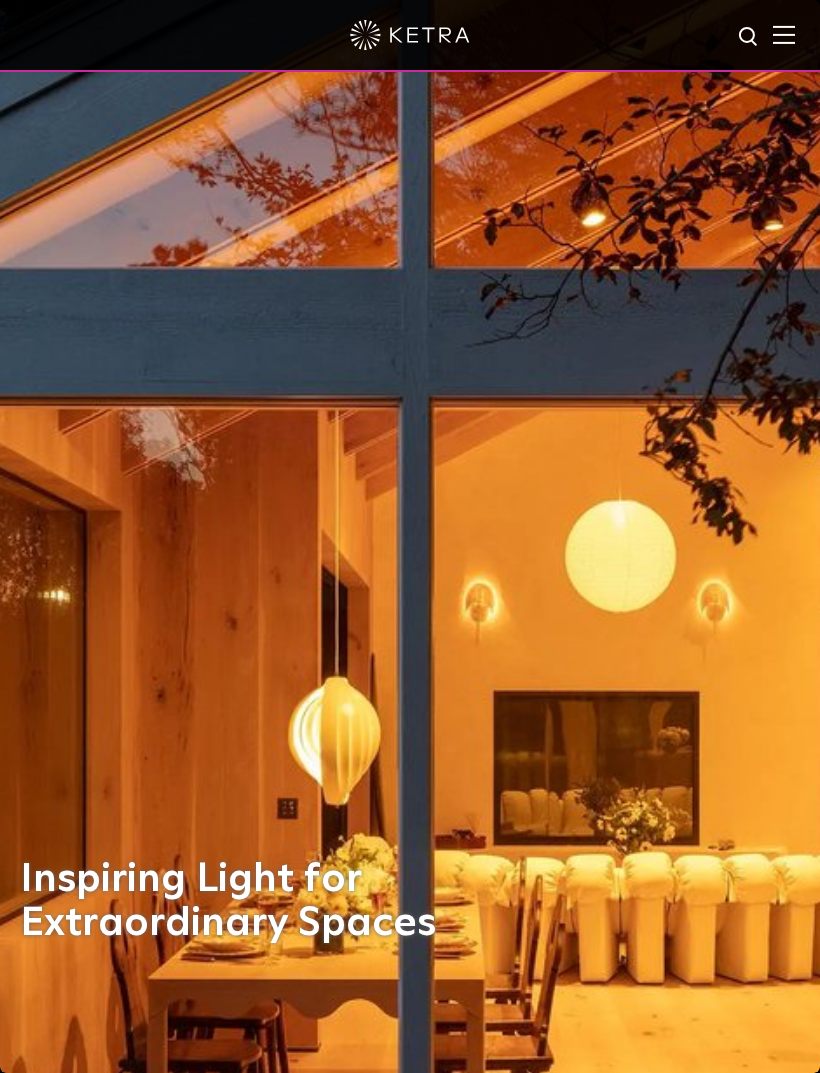 click at bounding box center [784, 34] 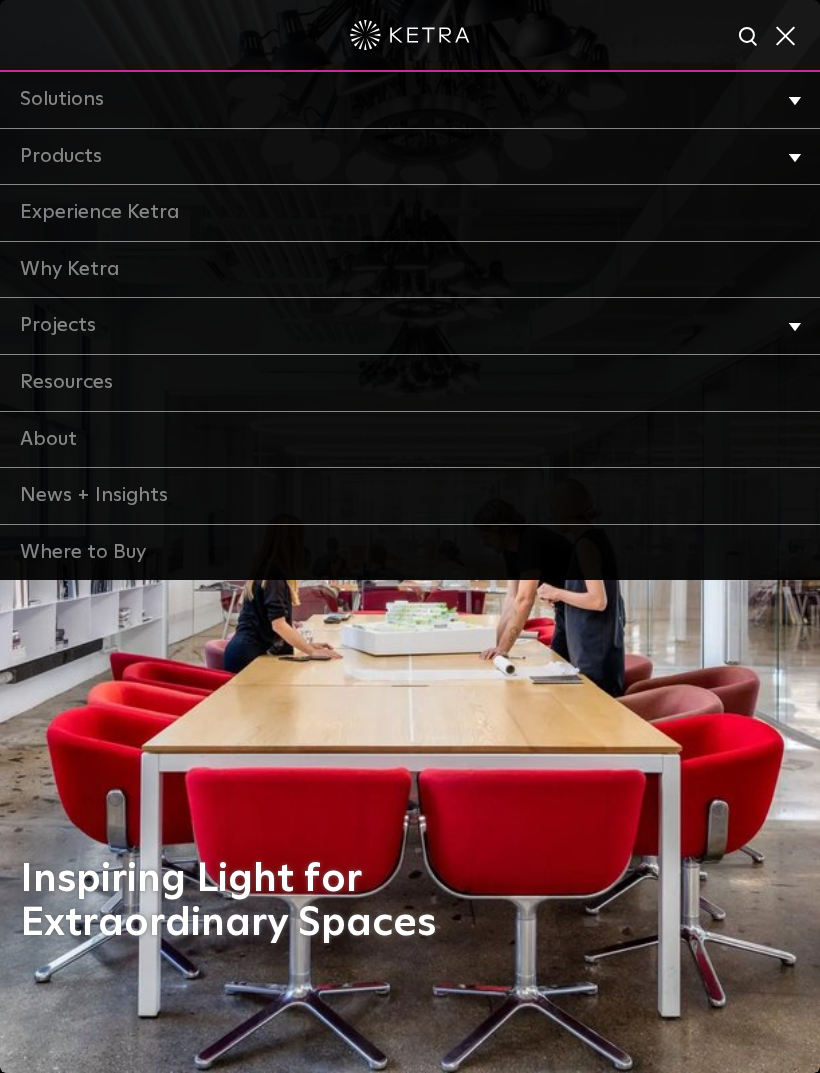 click on "Solutions
Commercial
Residential" at bounding box center (410, 100) 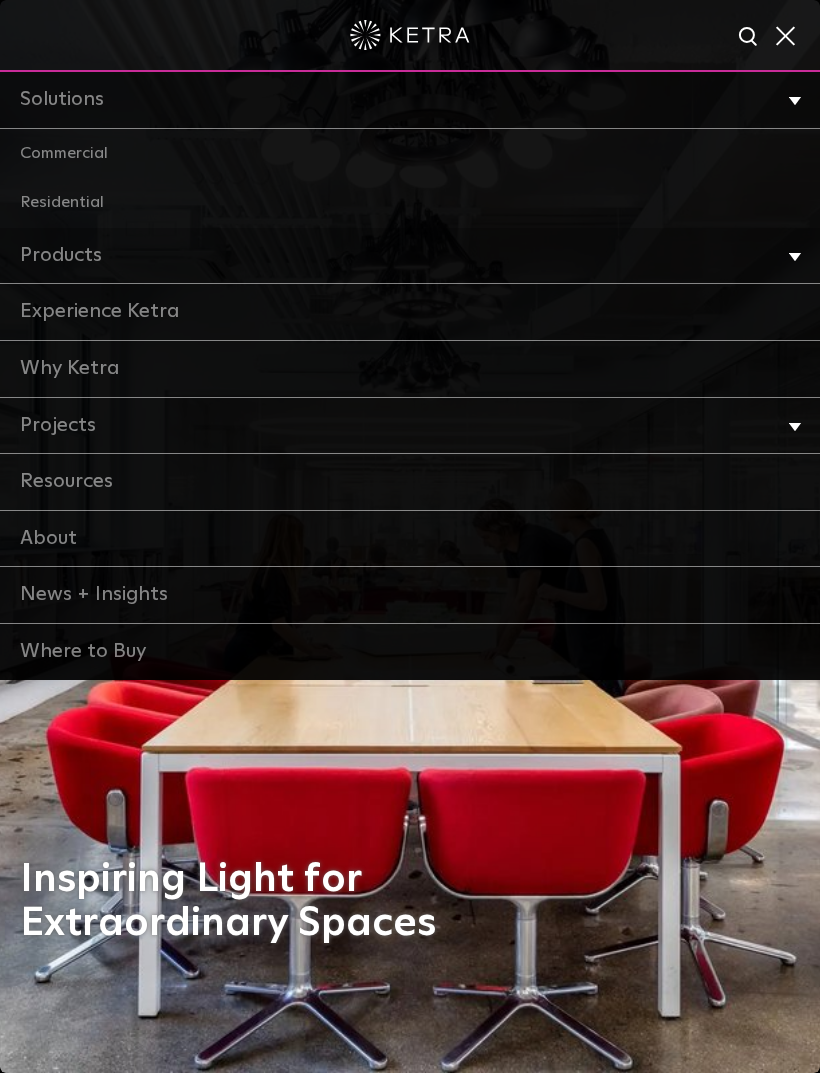 click on "Residential" at bounding box center (410, 203) 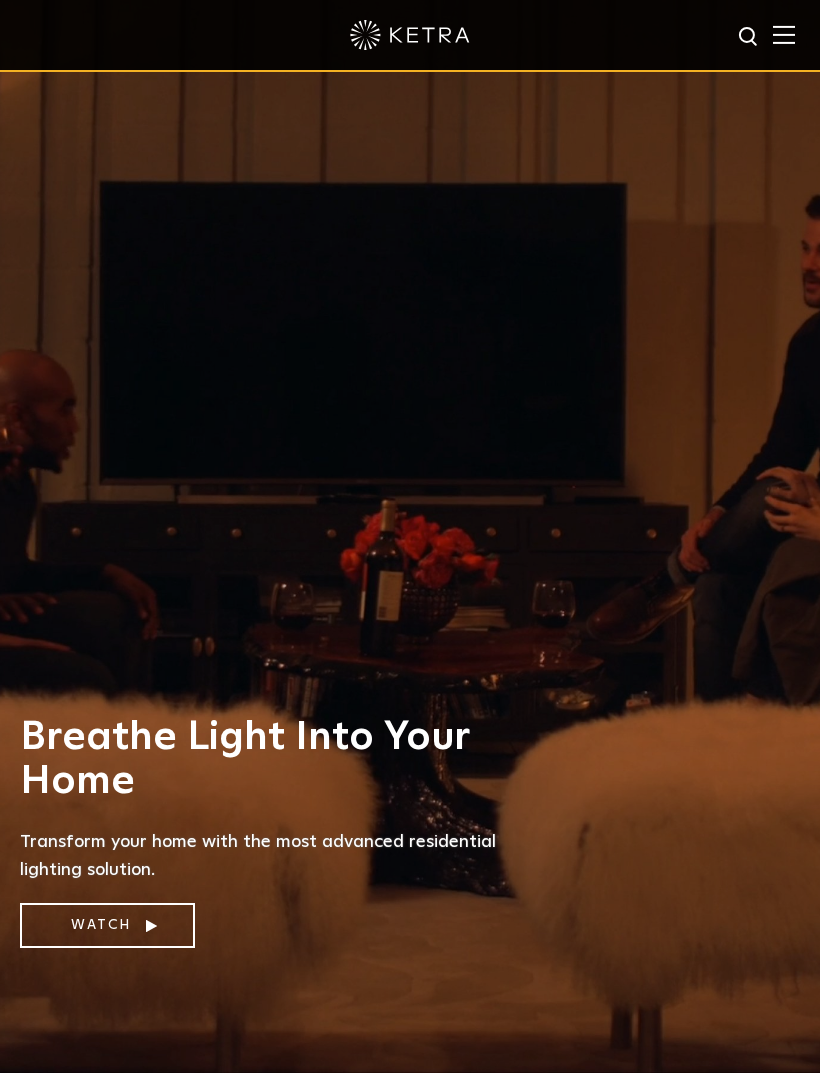 scroll, scrollTop: 0, scrollLeft: 0, axis: both 